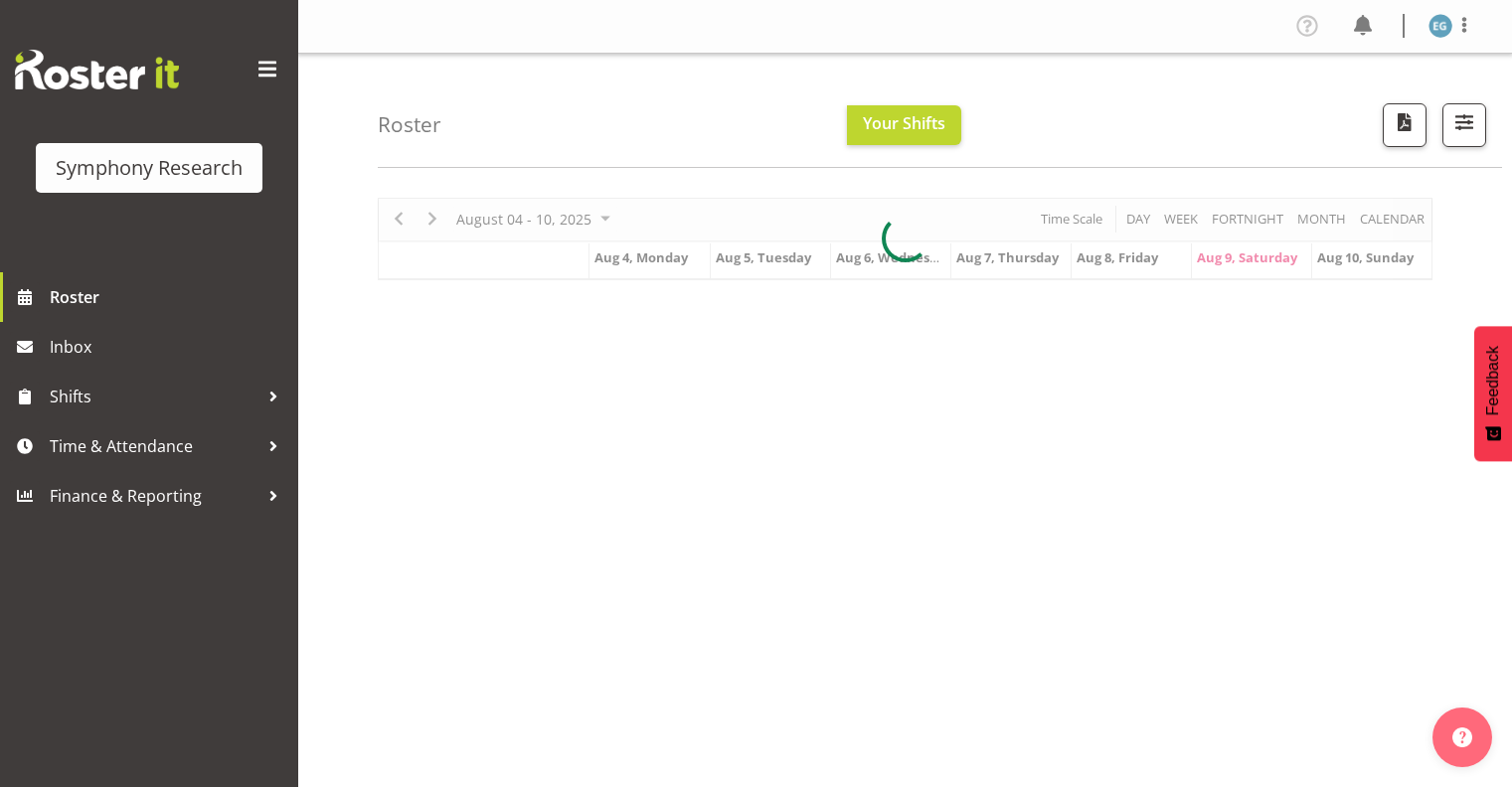scroll, scrollTop: 0, scrollLeft: 0, axis: both 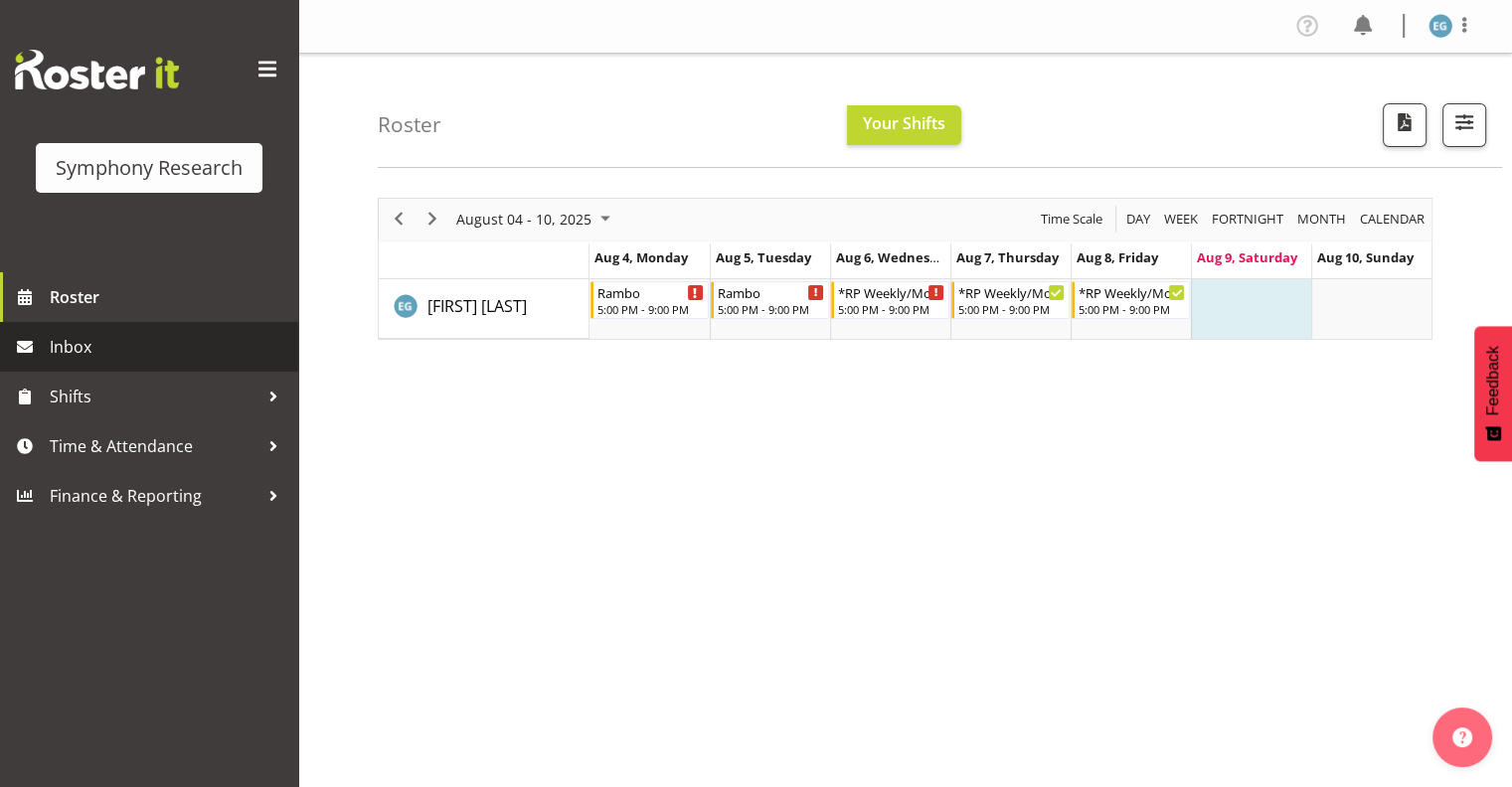 click on "Inbox" at bounding box center [169, 347] 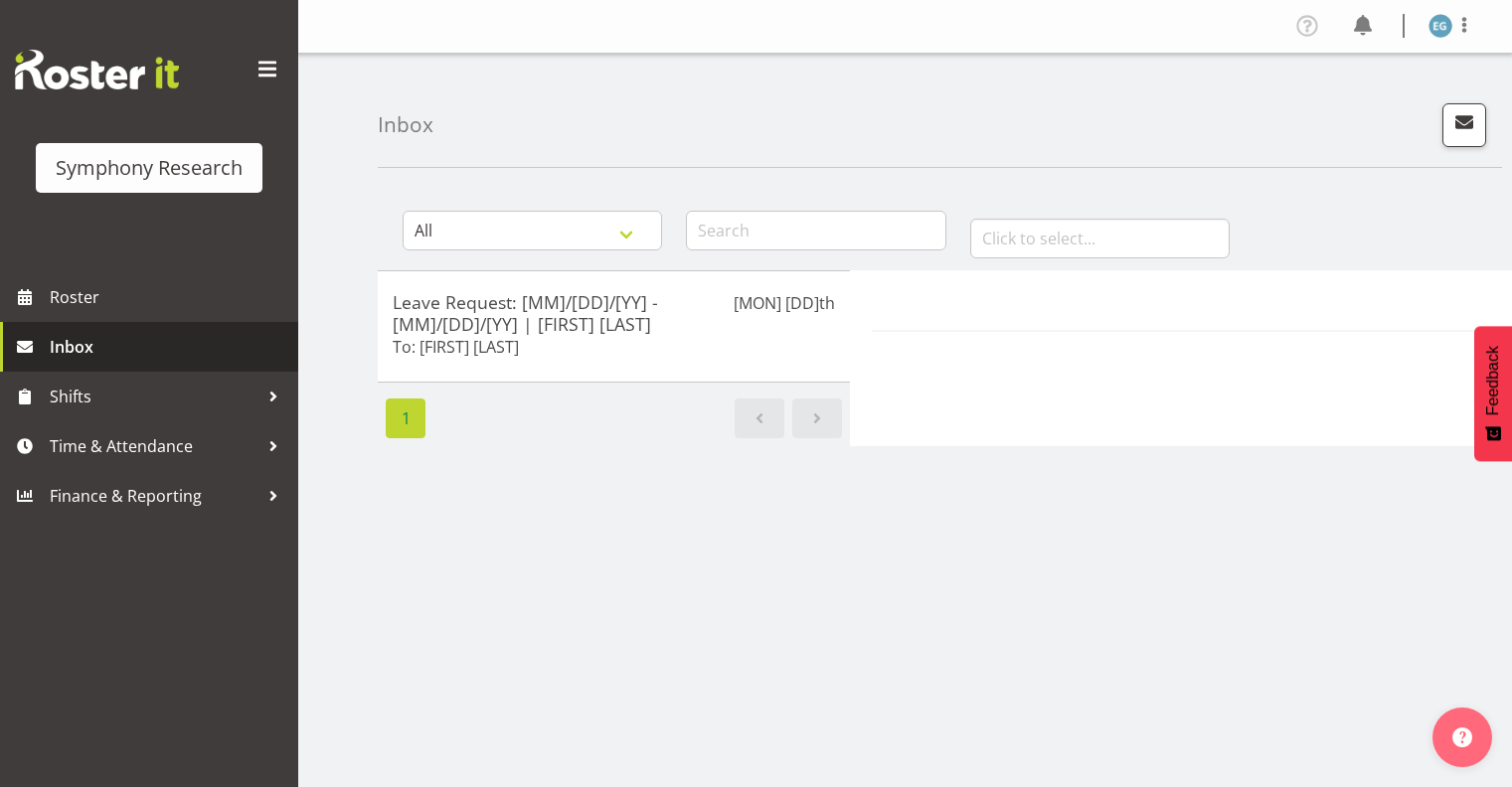 scroll, scrollTop: 0, scrollLeft: 0, axis: both 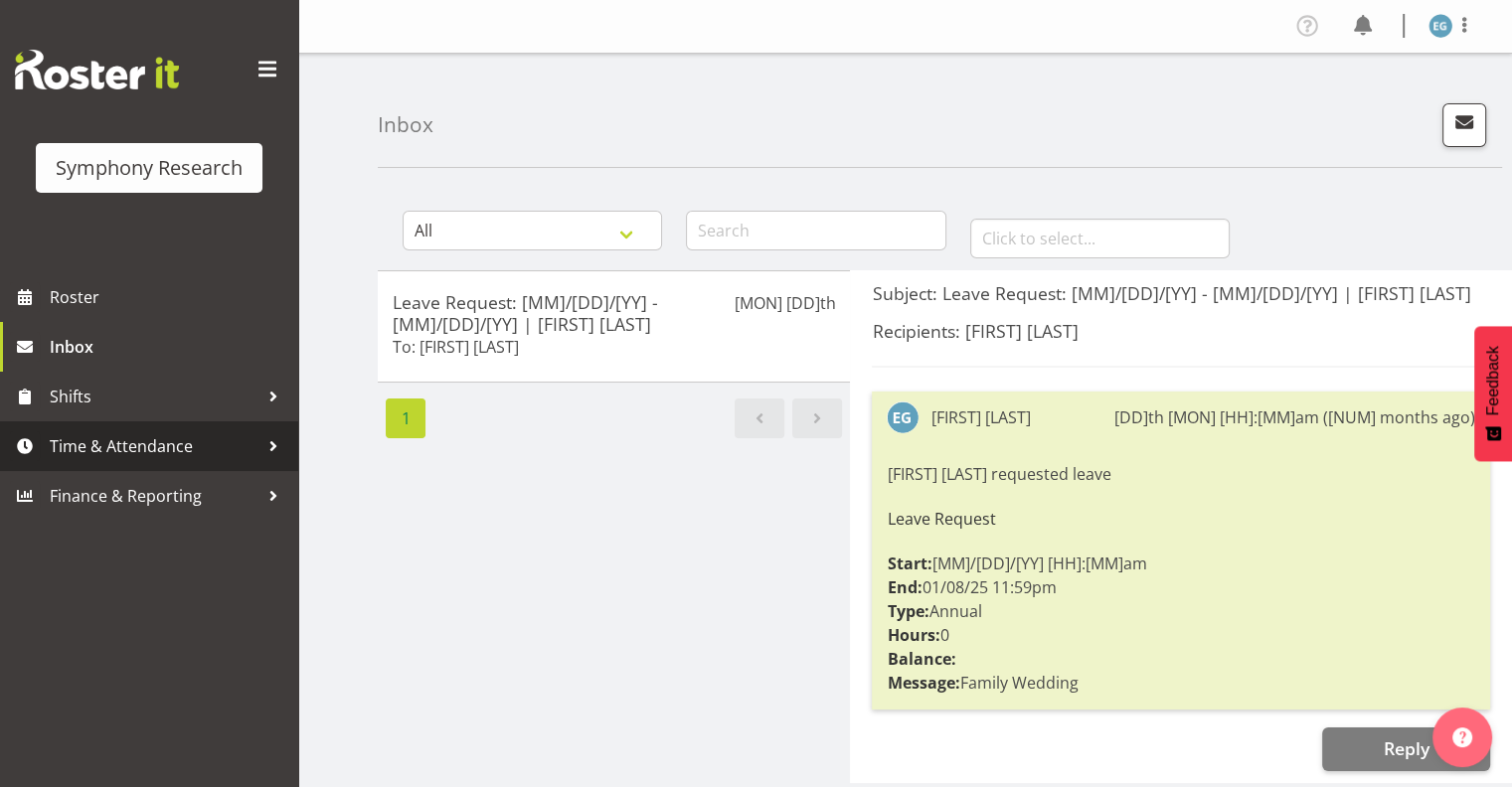 click on "Time & Attendance" at bounding box center [154, 446] 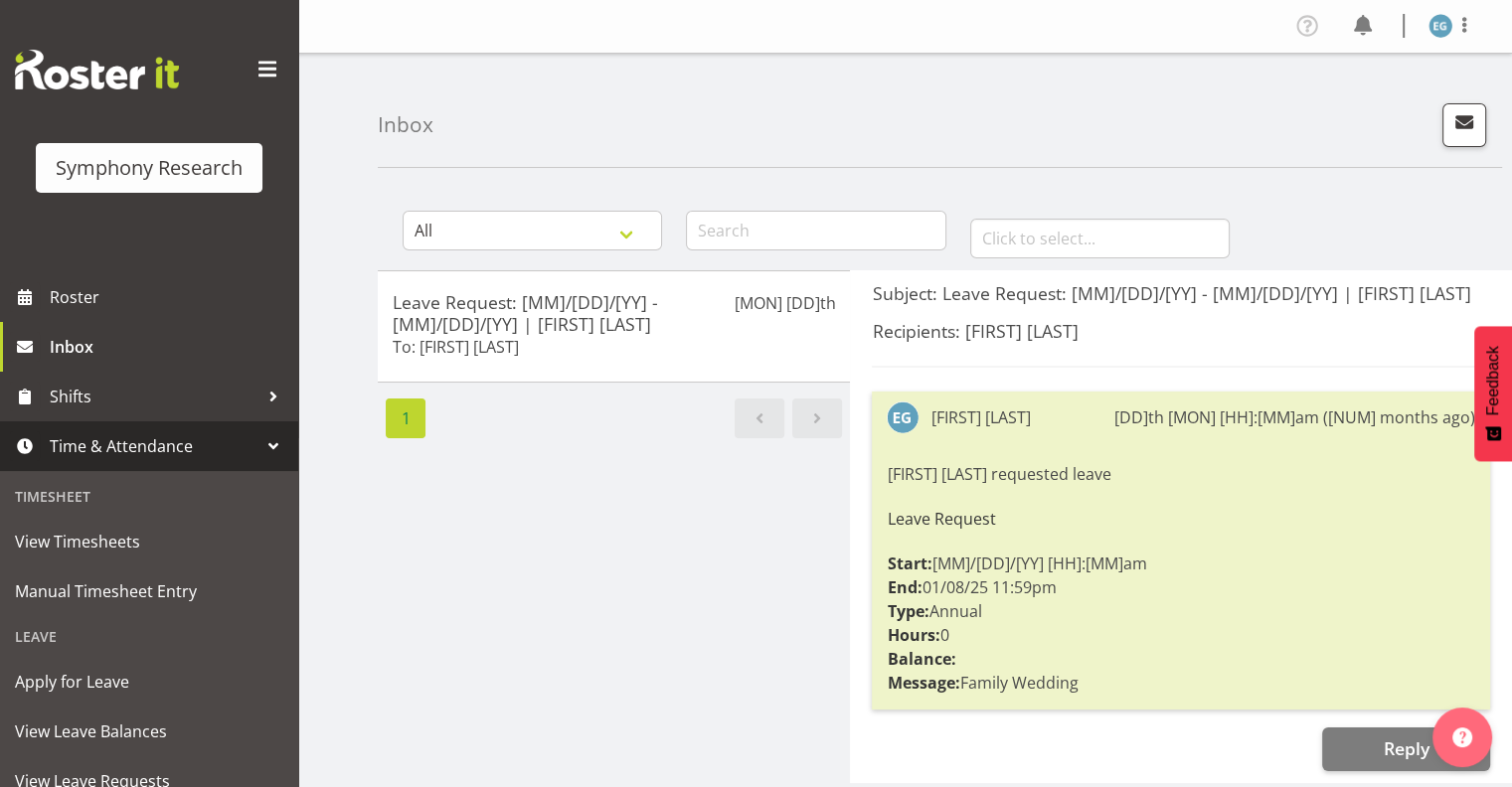 click on "Time & Attendance" at bounding box center [154, 446] 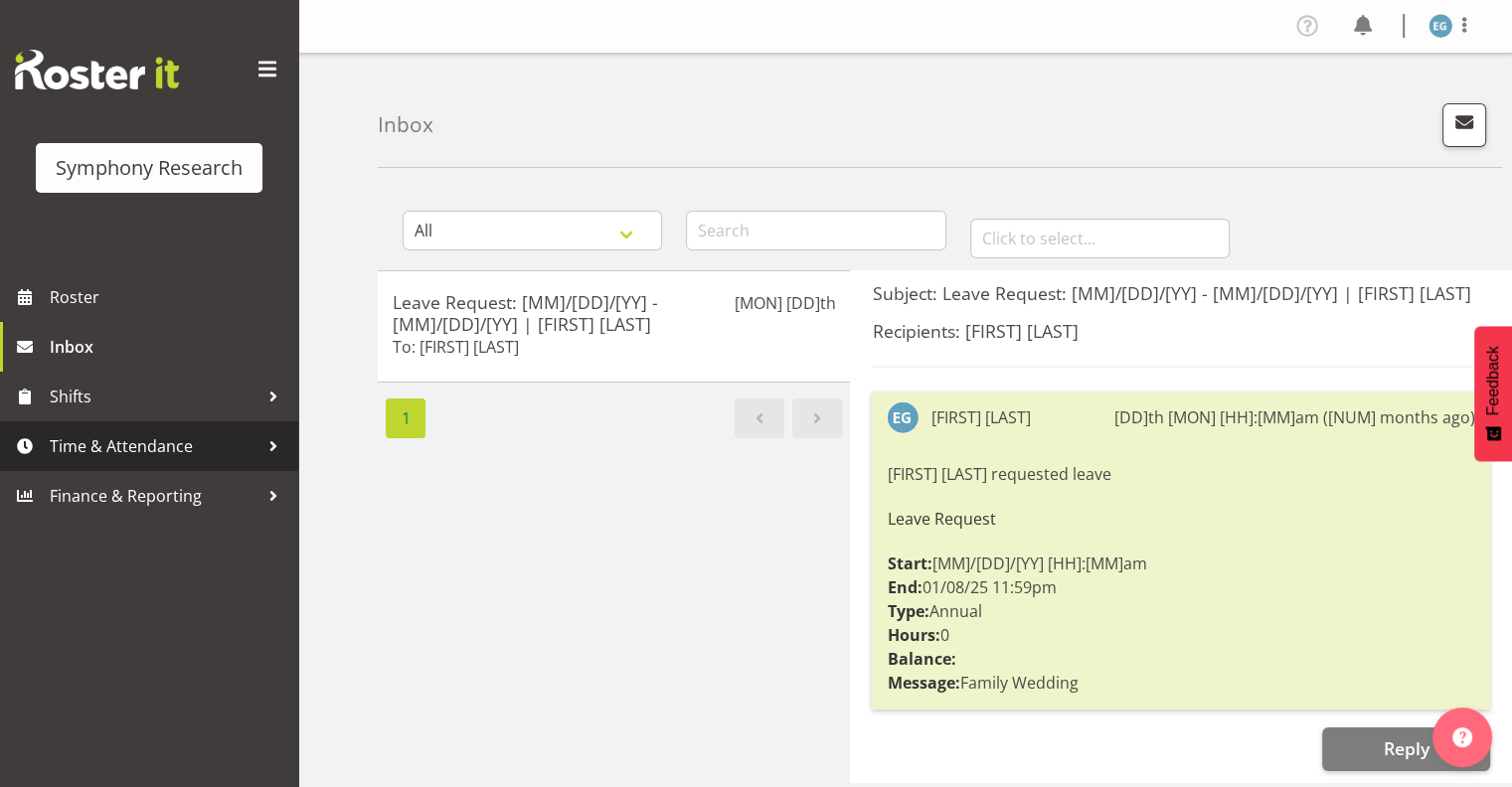click on "Time & Attendance" at bounding box center [154, 446] 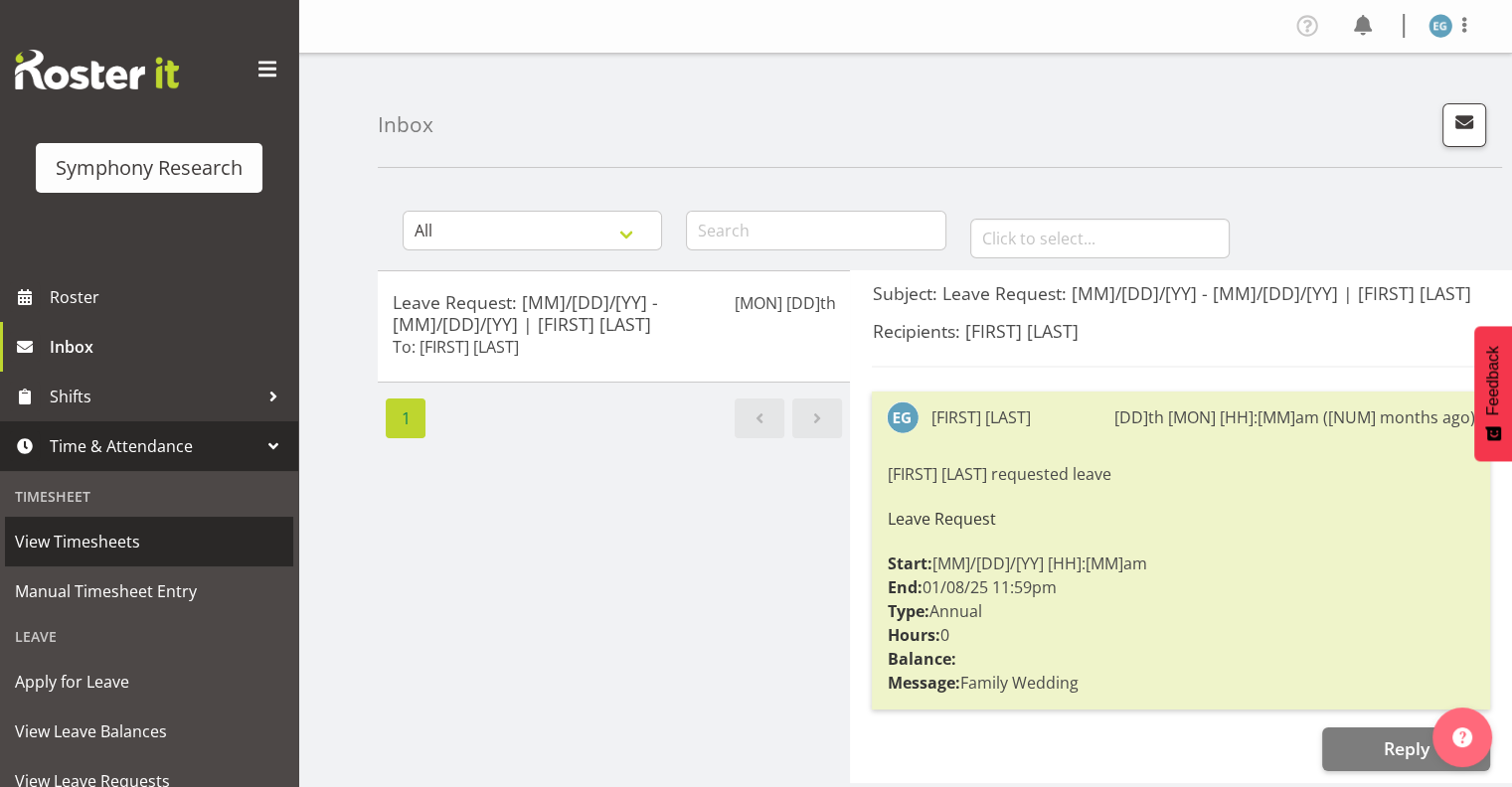 click on "View Timesheets" at bounding box center (149, 542) 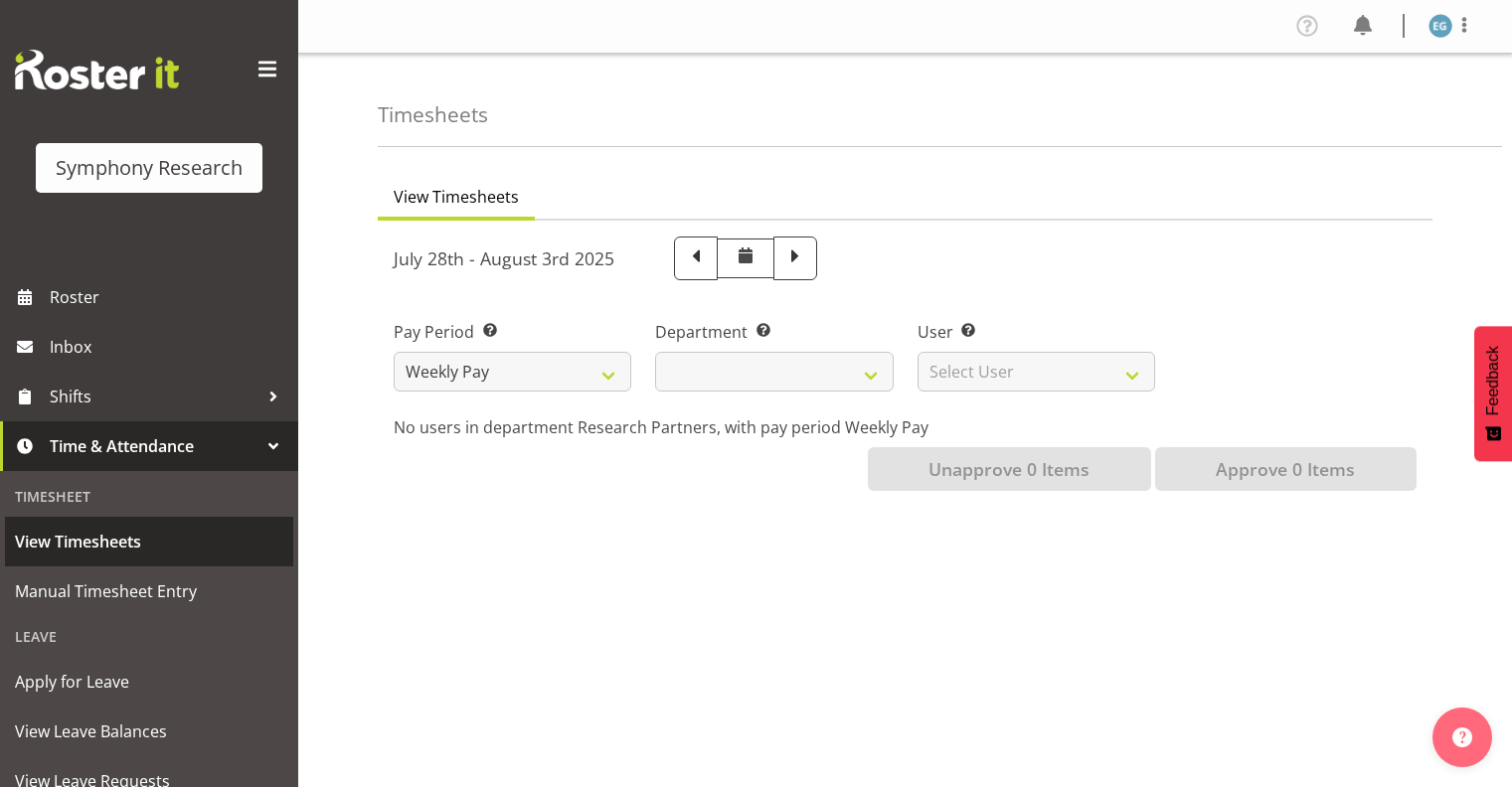 scroll, scrollTop: 0, scrollLeft: 0, axis: both 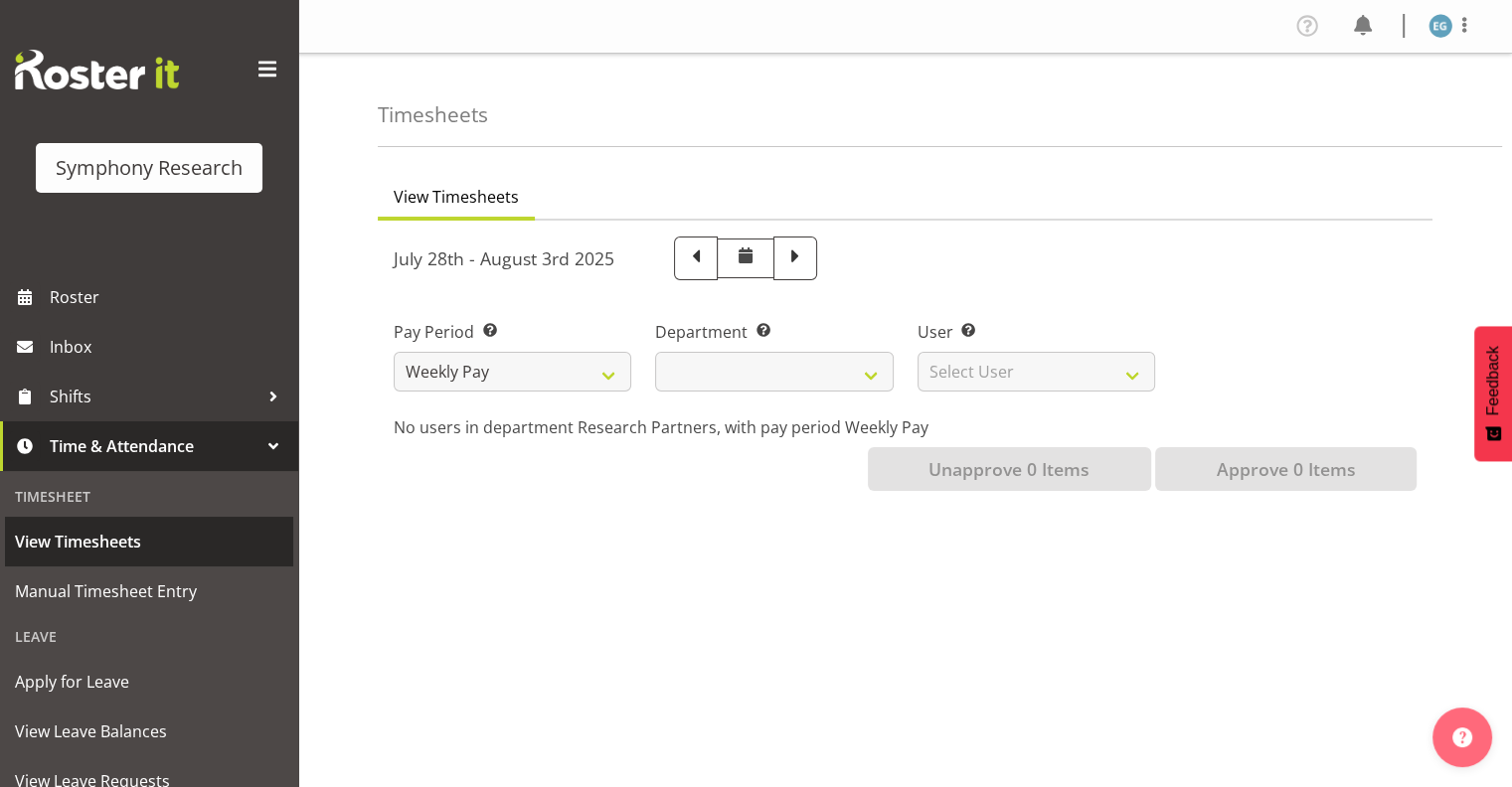 select 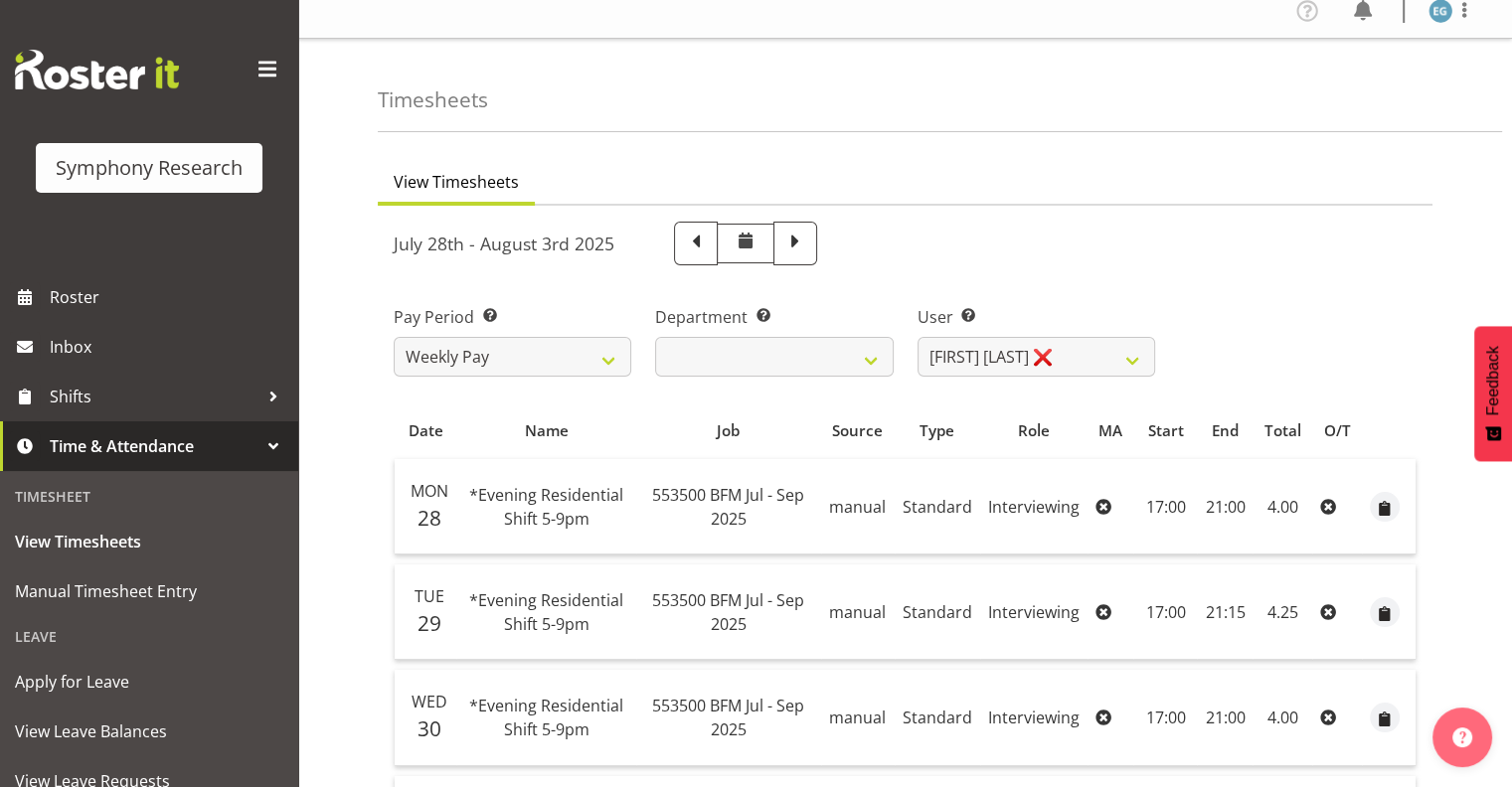 scroll, scrollTop: 0, scrollLeft: 0, axis: both 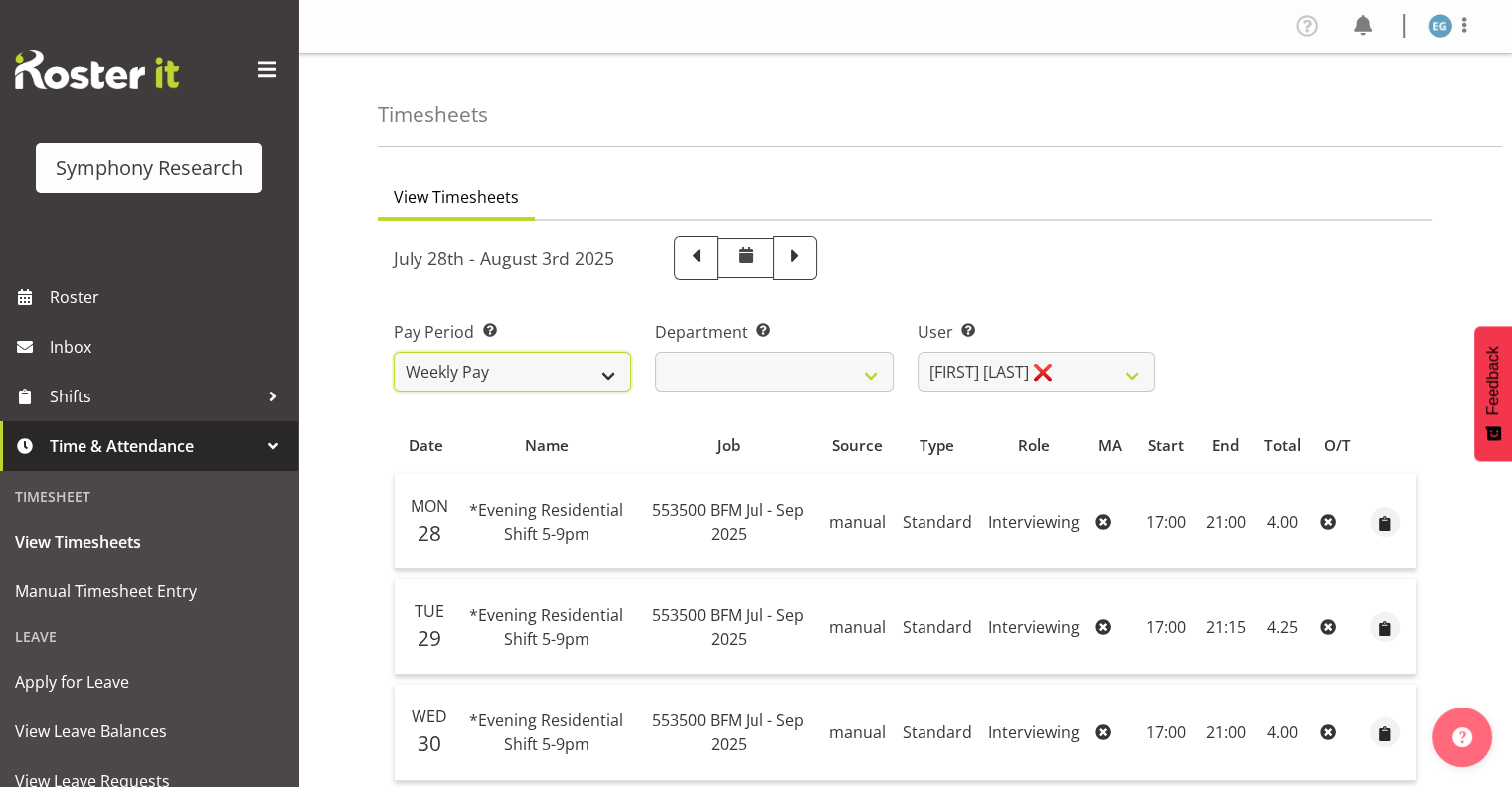 click on "Weekly Pay" at bounding box center (512, 372) 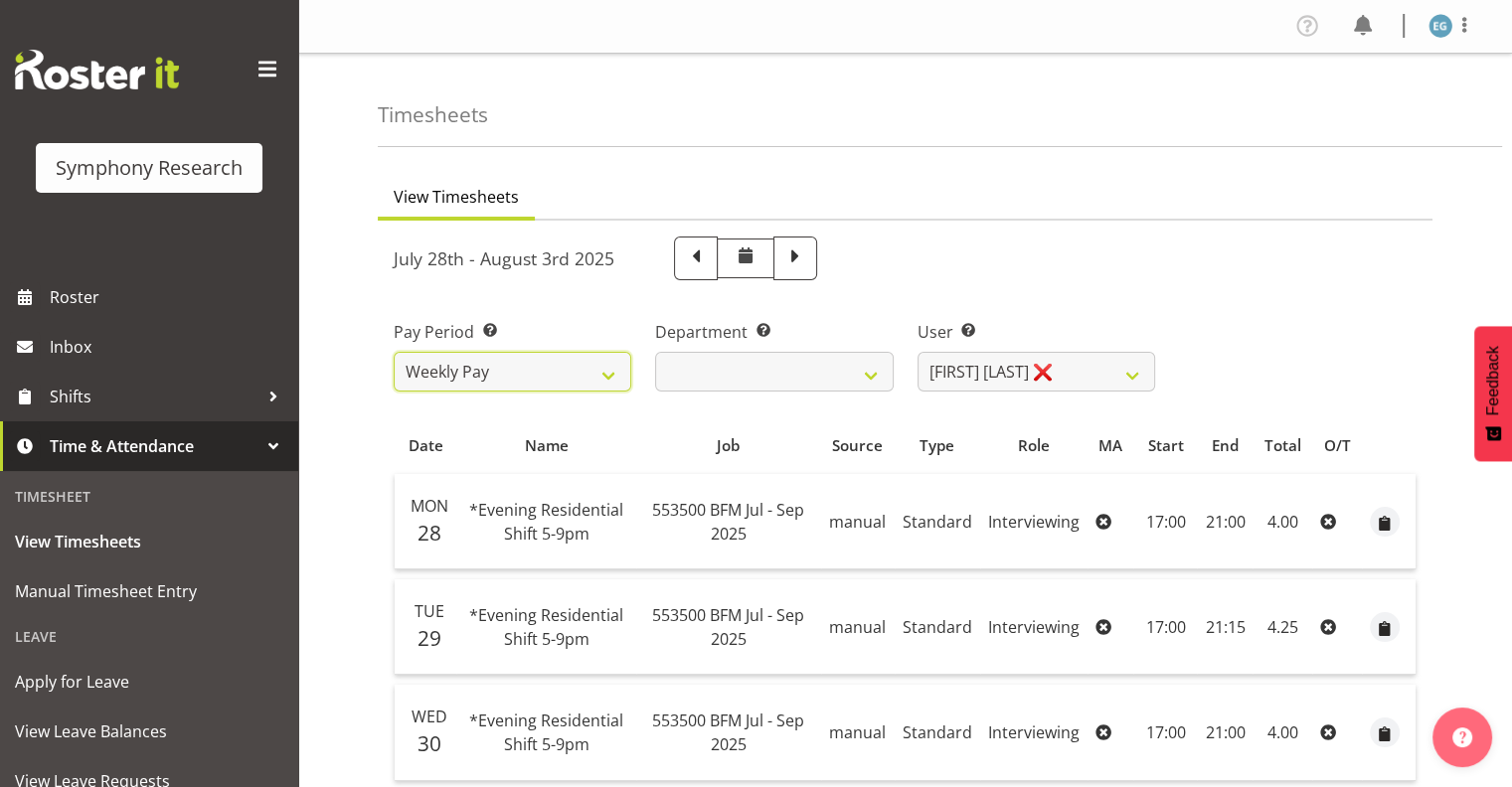 click on "Weekly Pay" at bounding box center (512, 372) 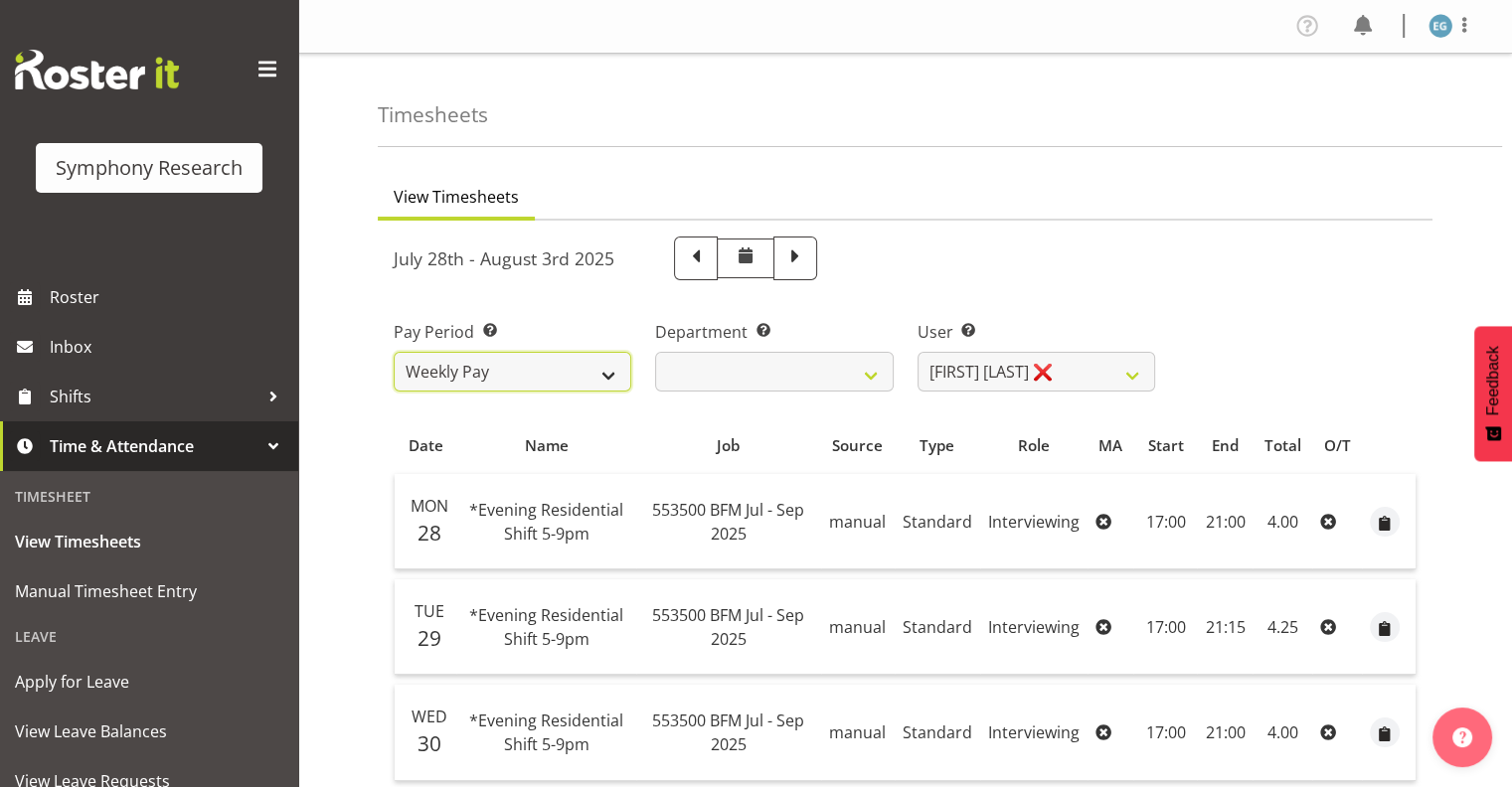 click on "Weekly Pay" at bounding box center [512, 372] 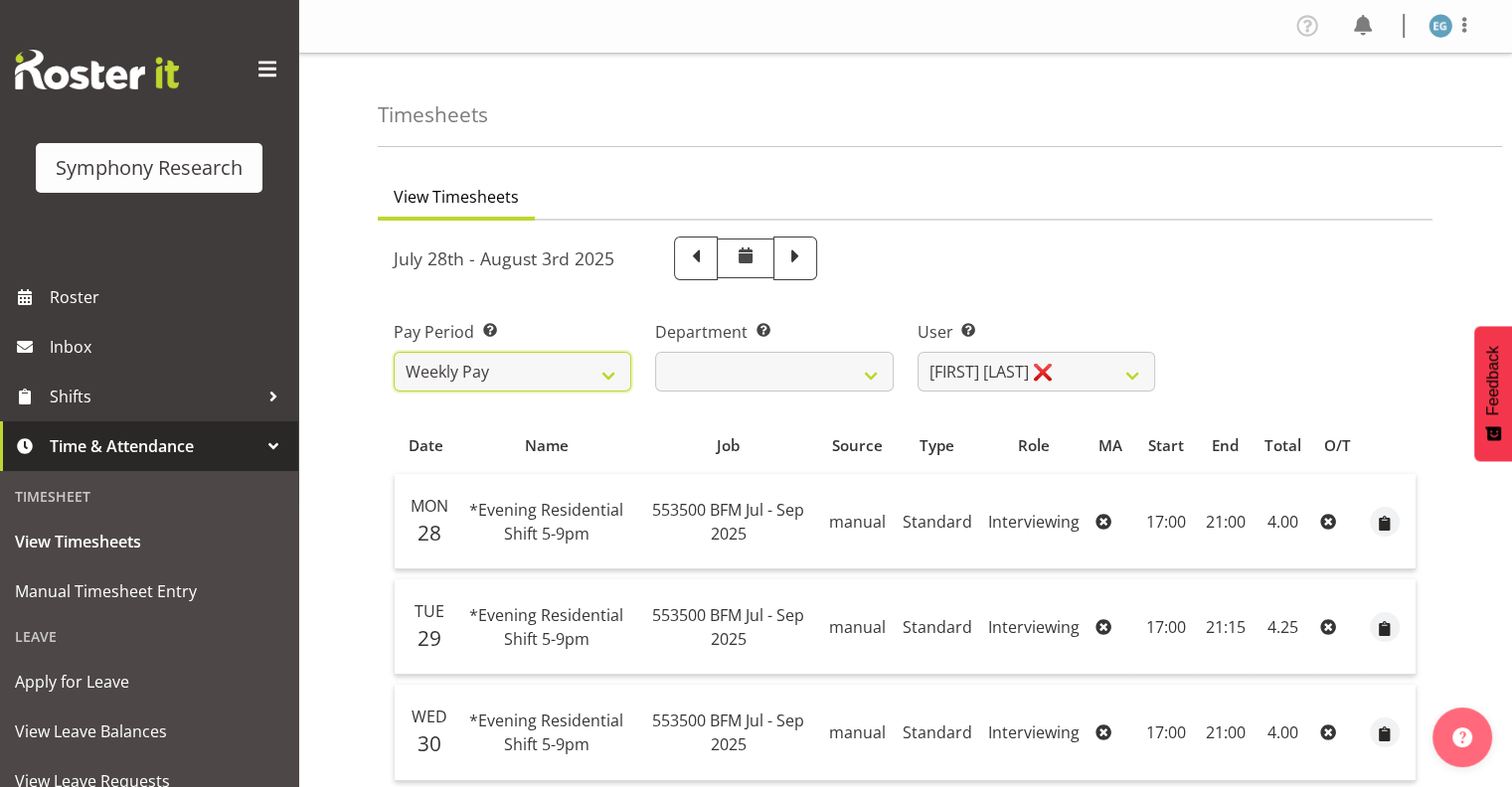 click on "Weekly Pay" at bounding box center (512, 372) 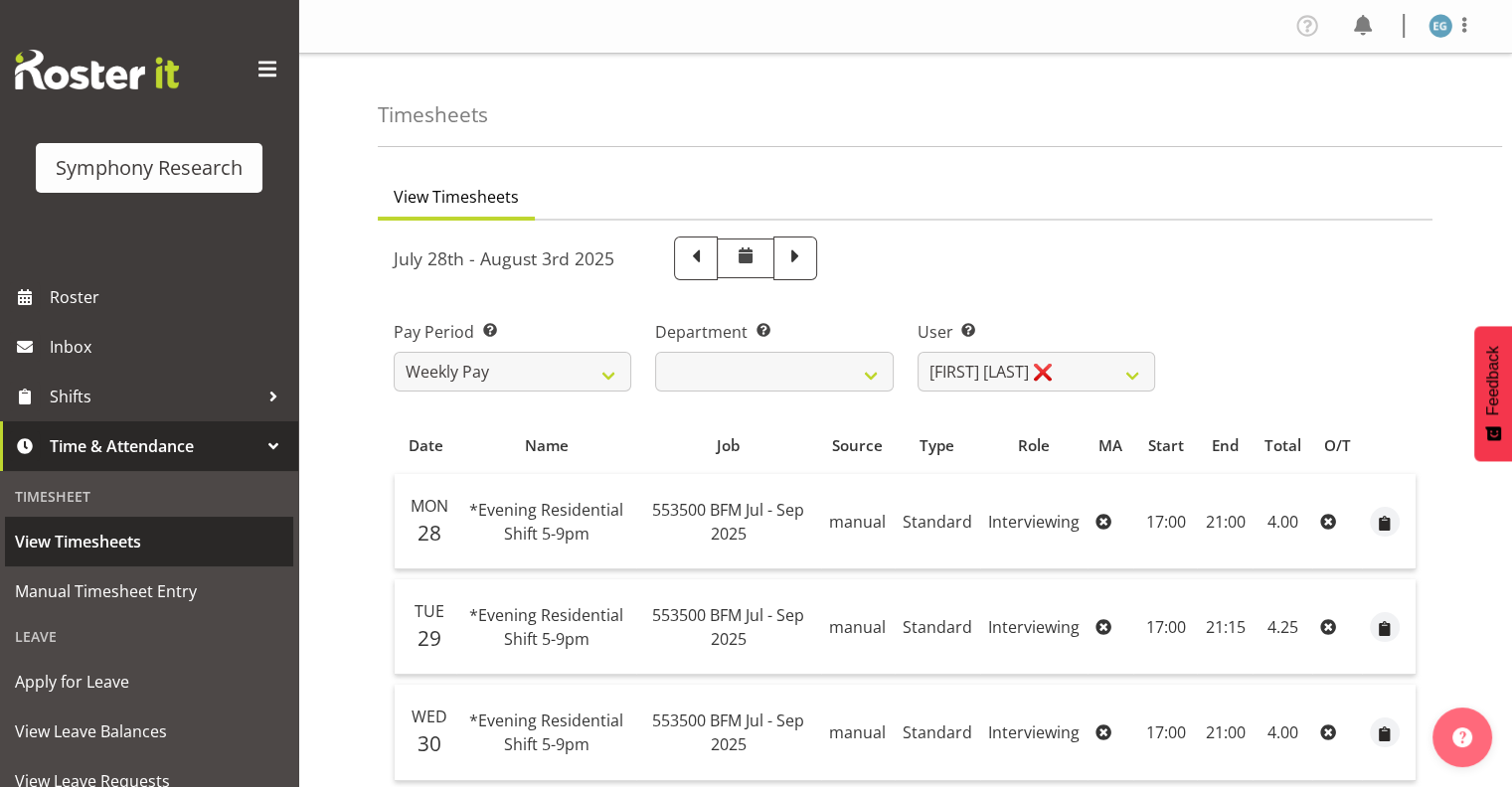 click on "View Timesheets" at bounding box center (149, 542) 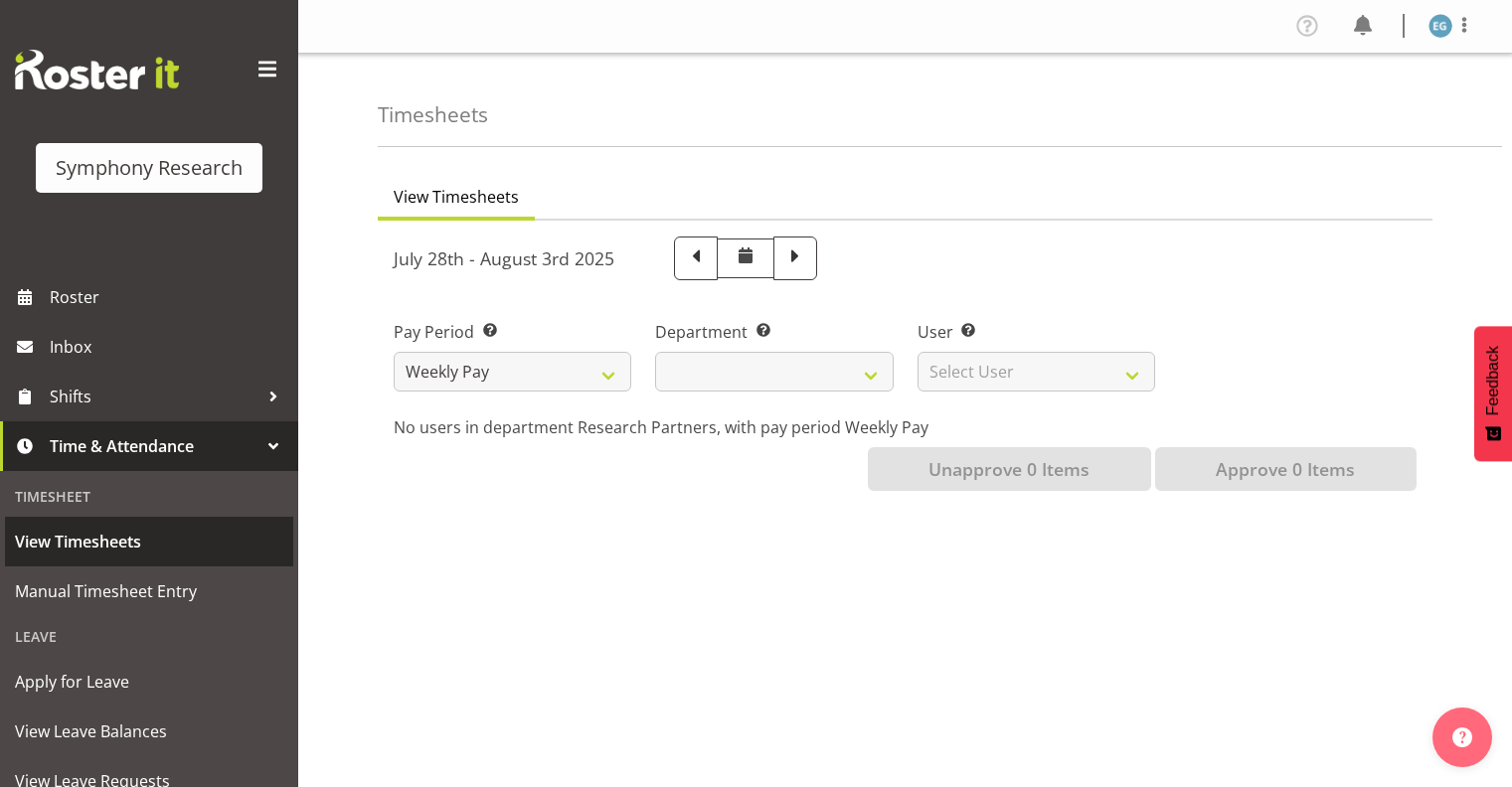 scroll, scrollTop: 0, scrollLeft: 0, axis: both 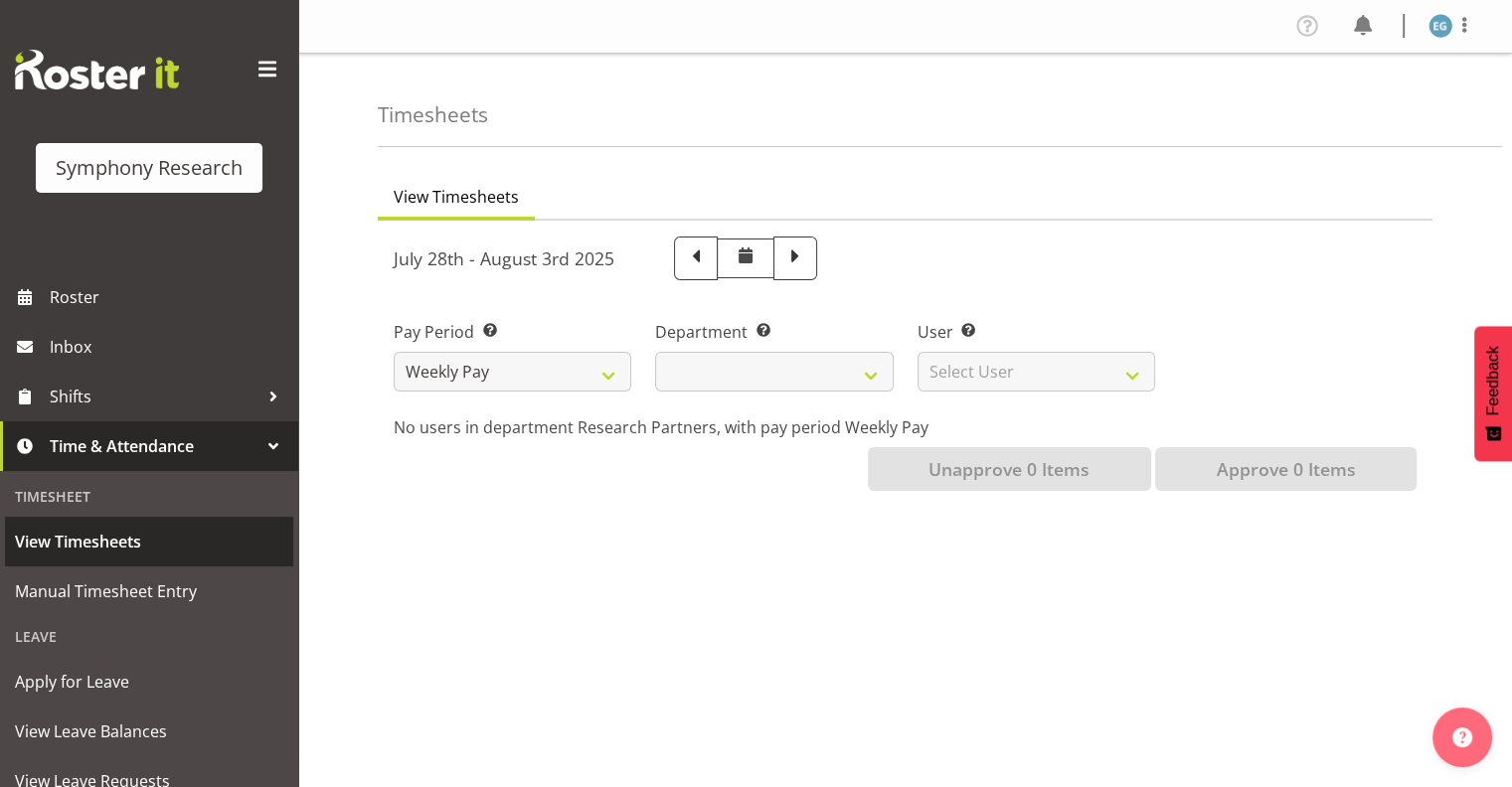 select 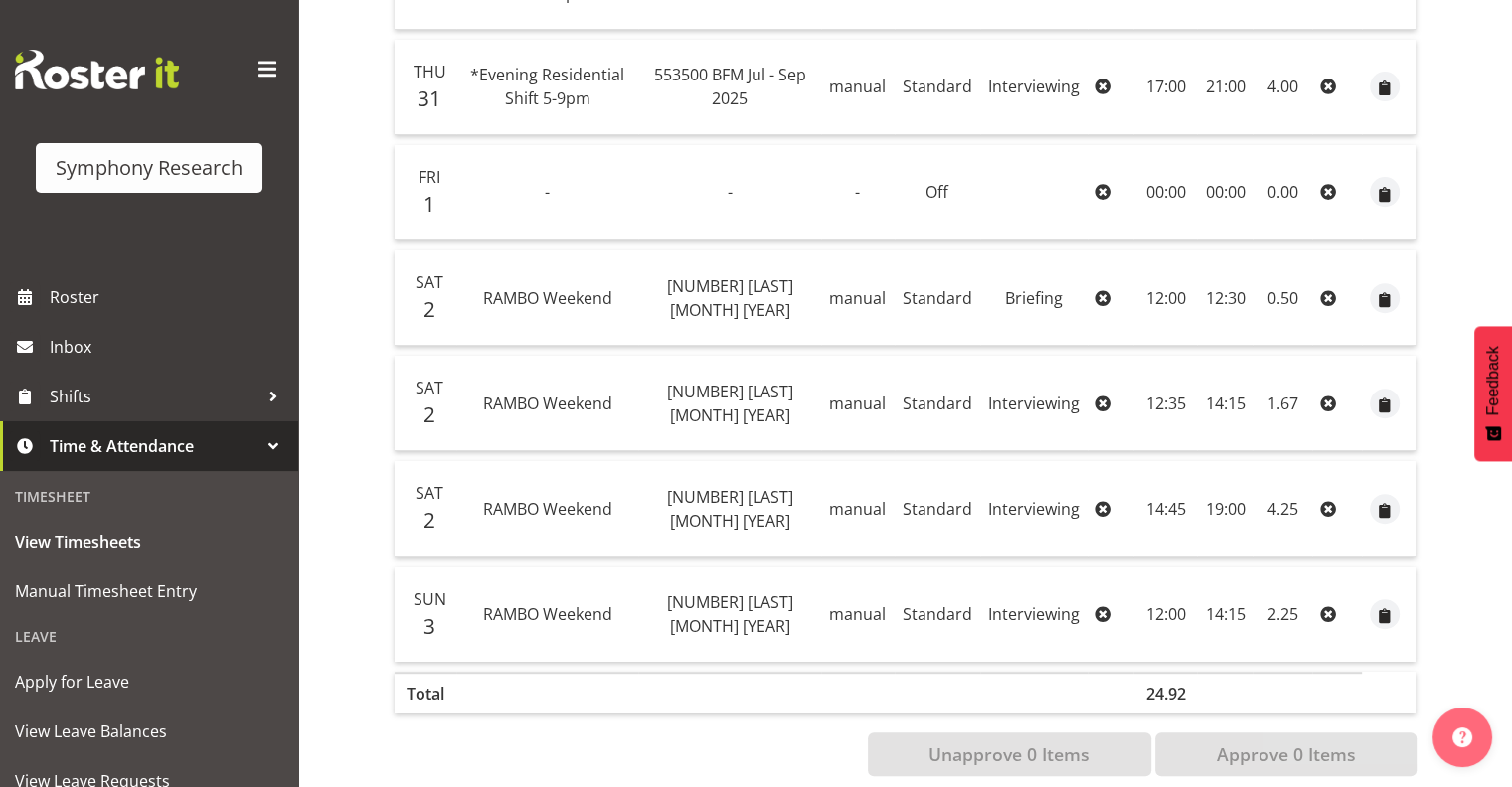scroll, scrollTop: 778, scrollLeft: 0, axis: vertical 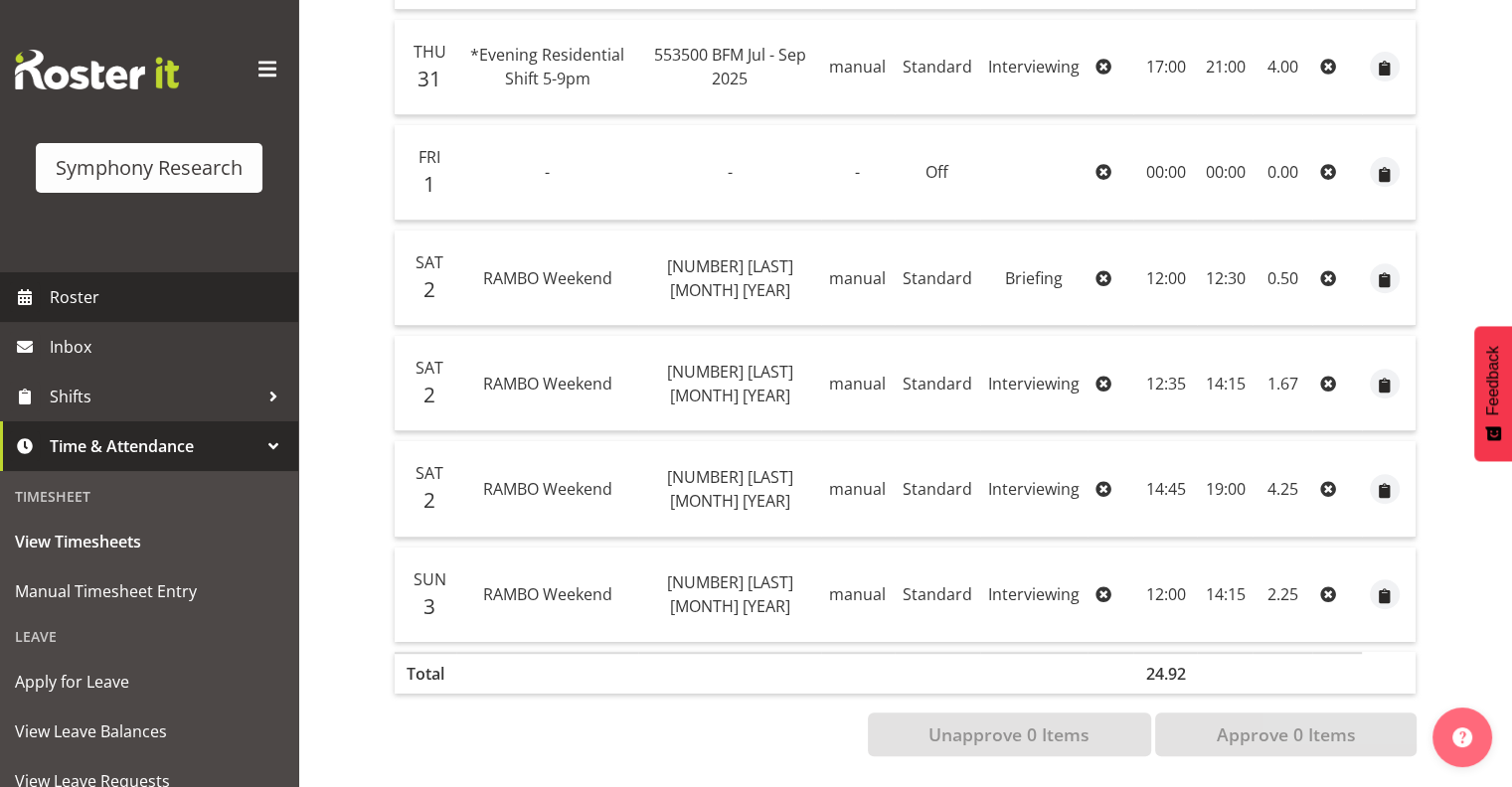 click on "Roster" at bounding box center [169, 297] 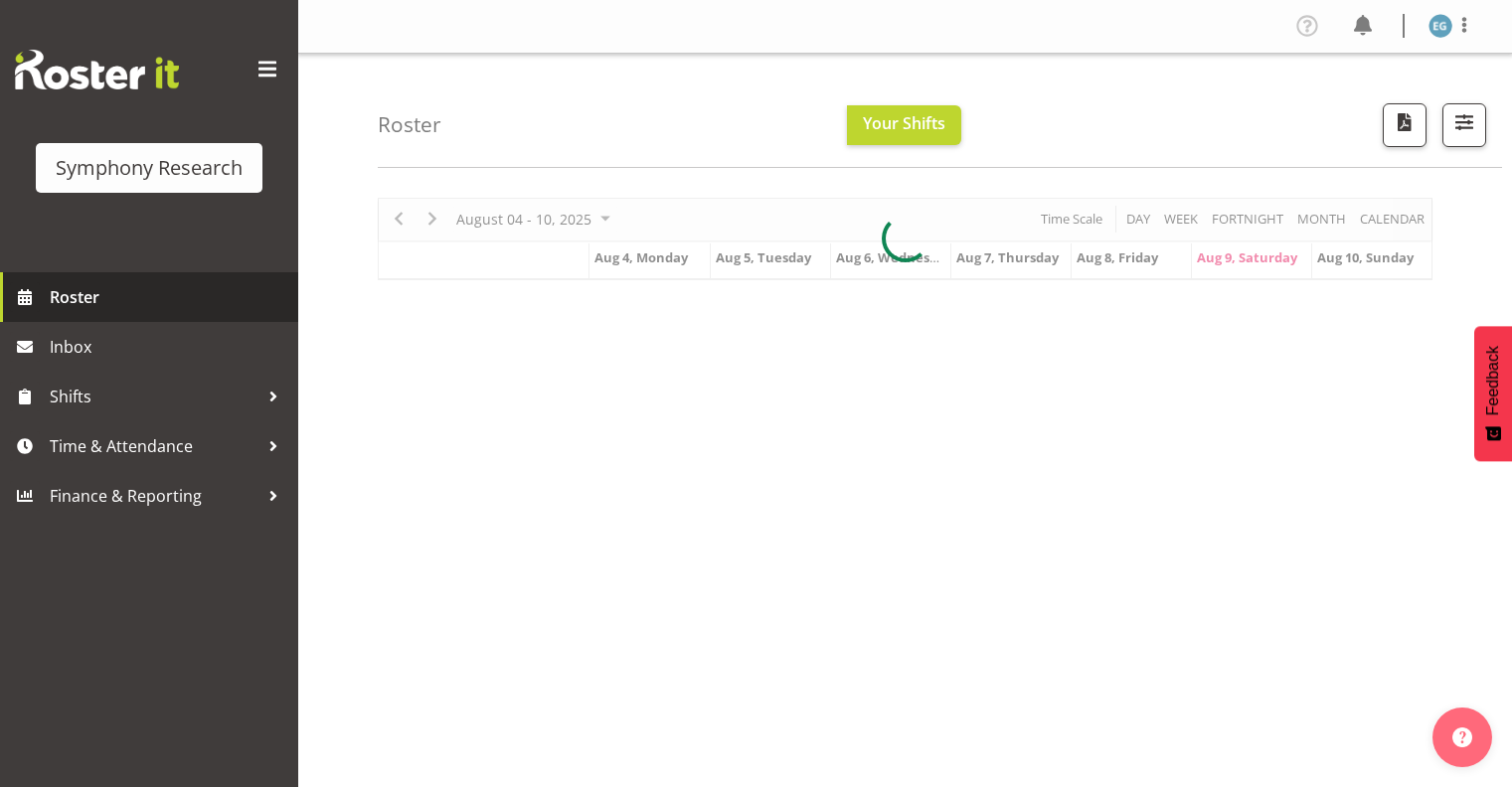 scroll, scrollTop: 0, scrollLeft: 0, axis: both 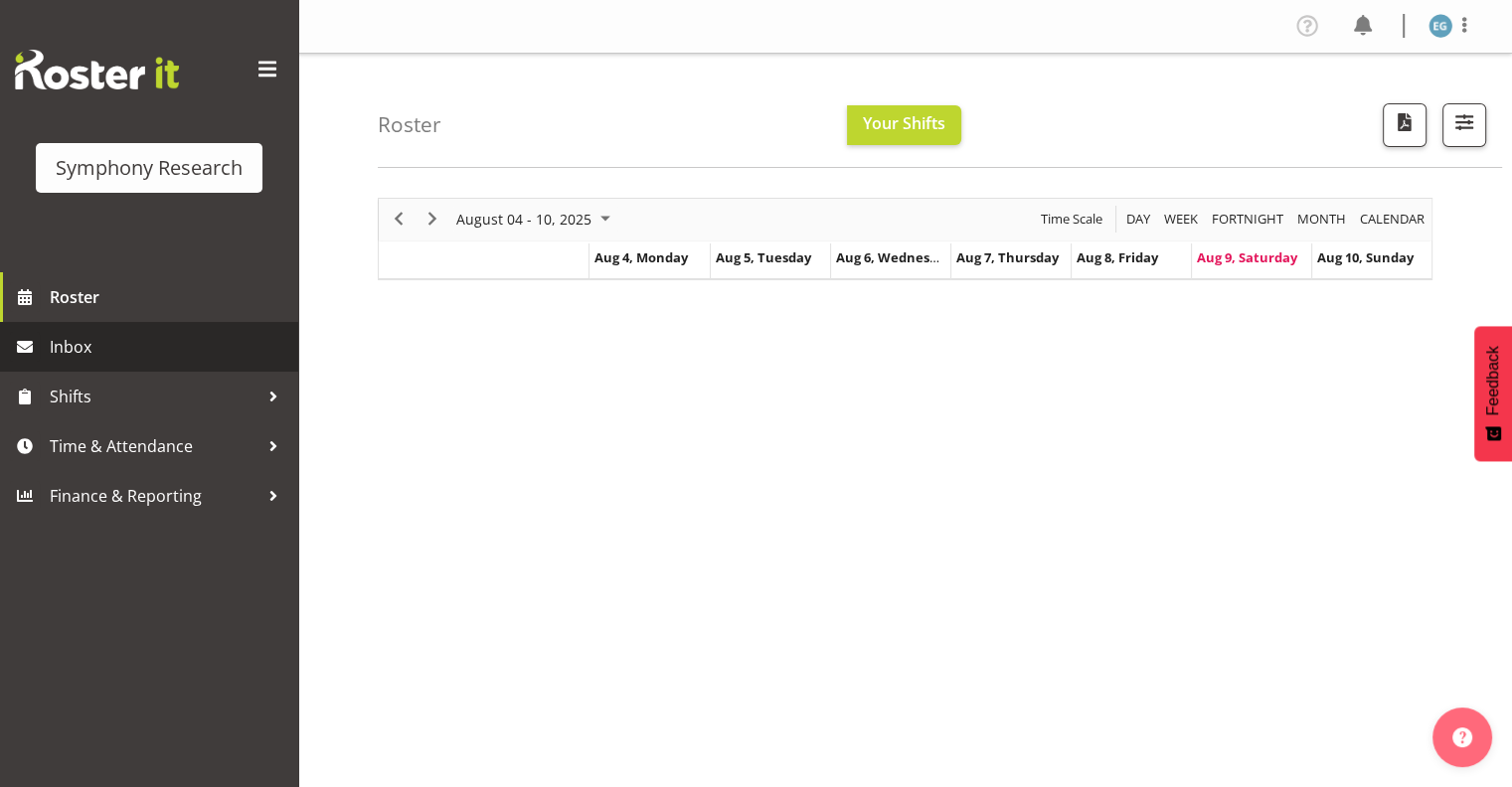 click on "Inbox" at bounding box center [169, 347] 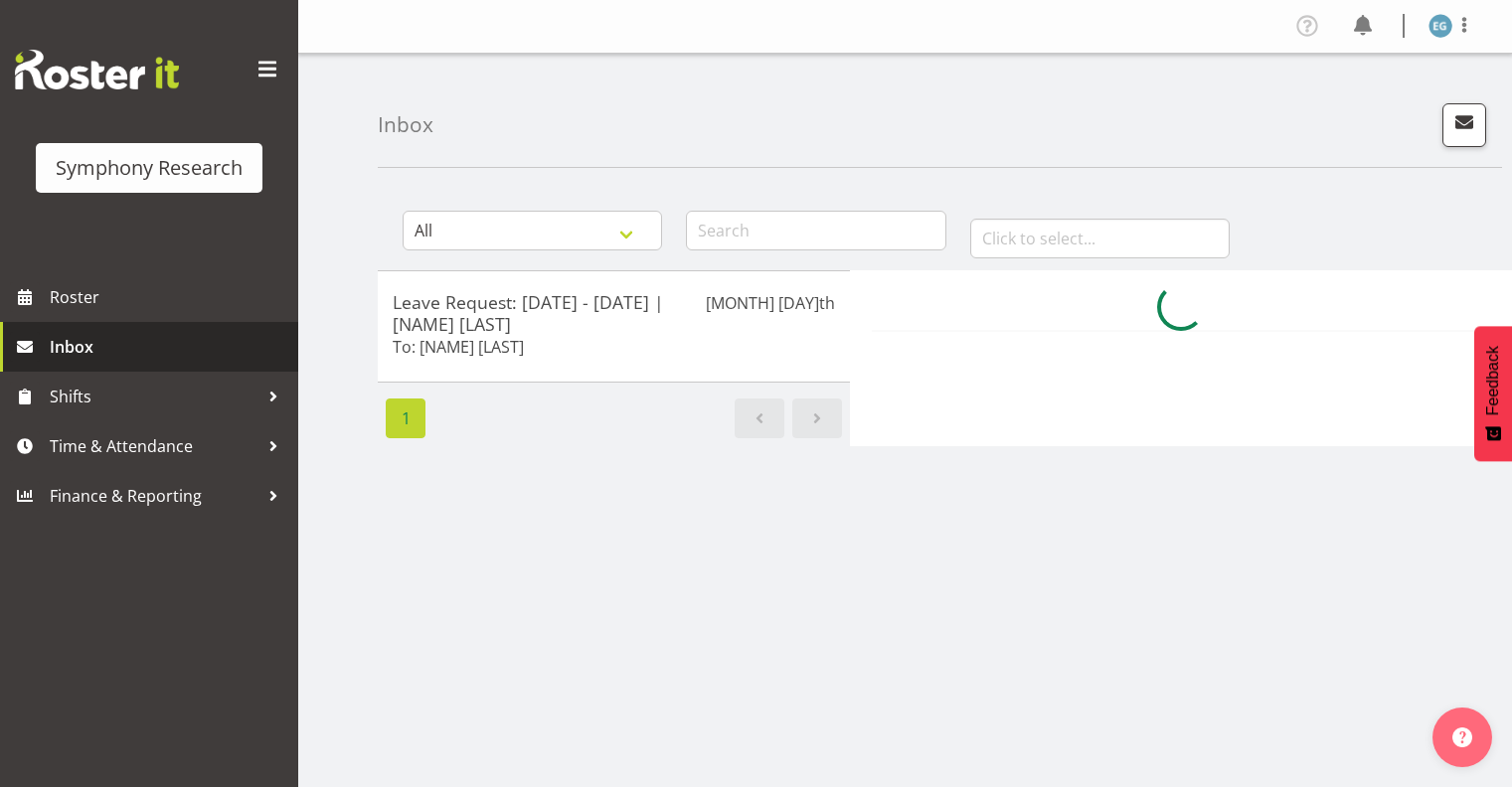 scroll, scrollTop: 0, scrollLeft: 0, axis: both 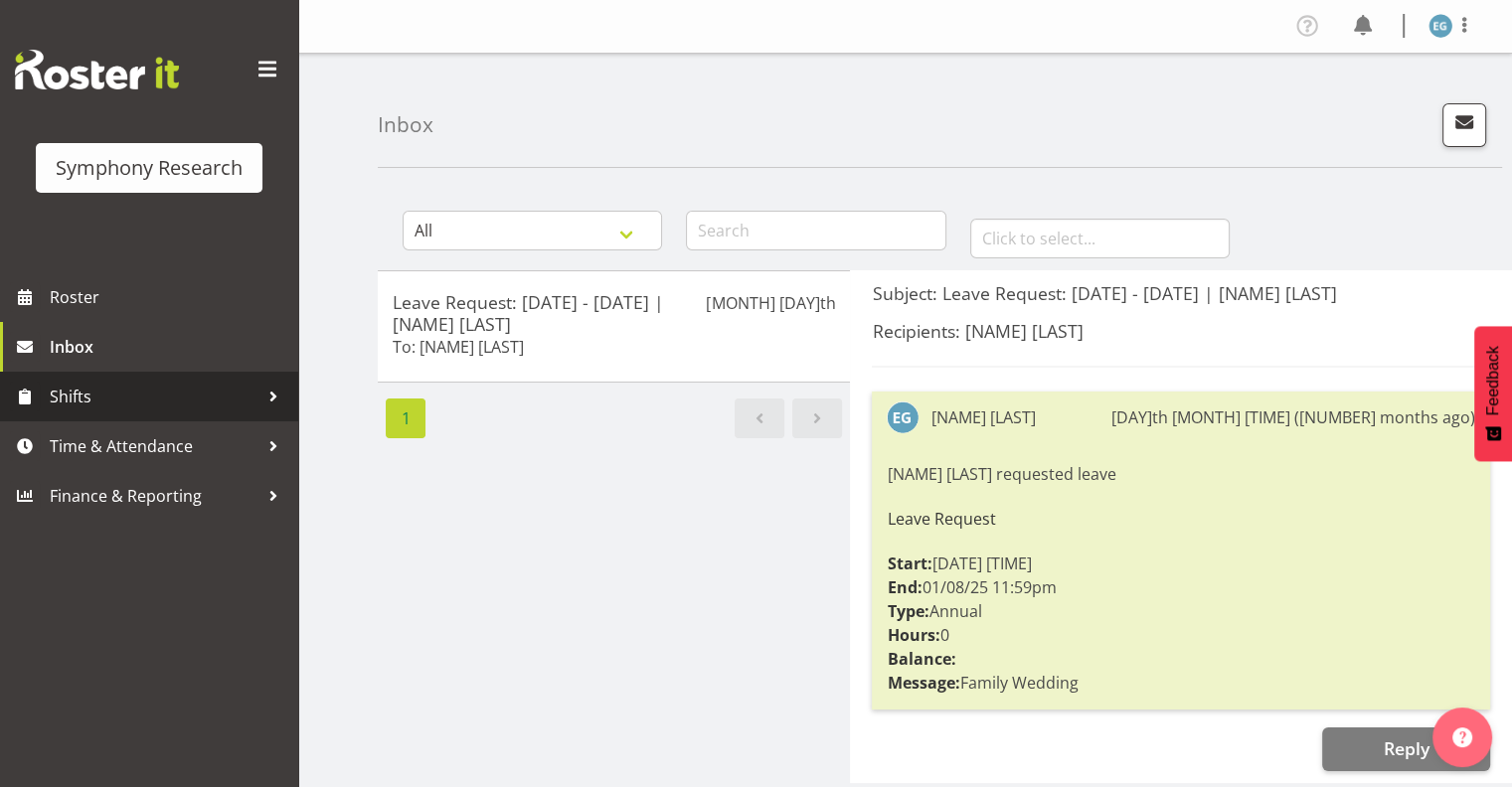 click on "Shifts" at bounding box center (154, 396) 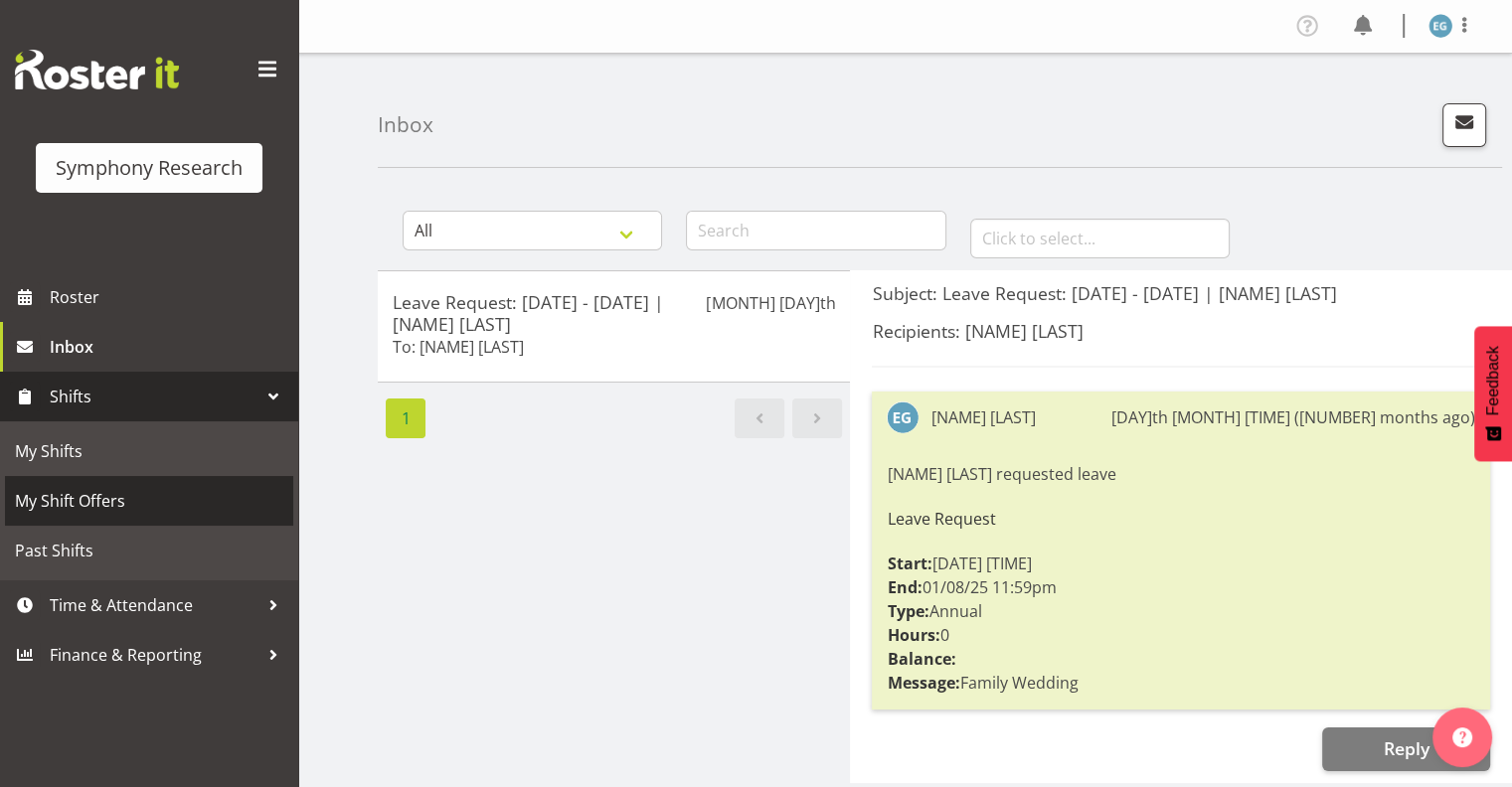 click on "My Shift Offers" at bounding box center (149, 501) 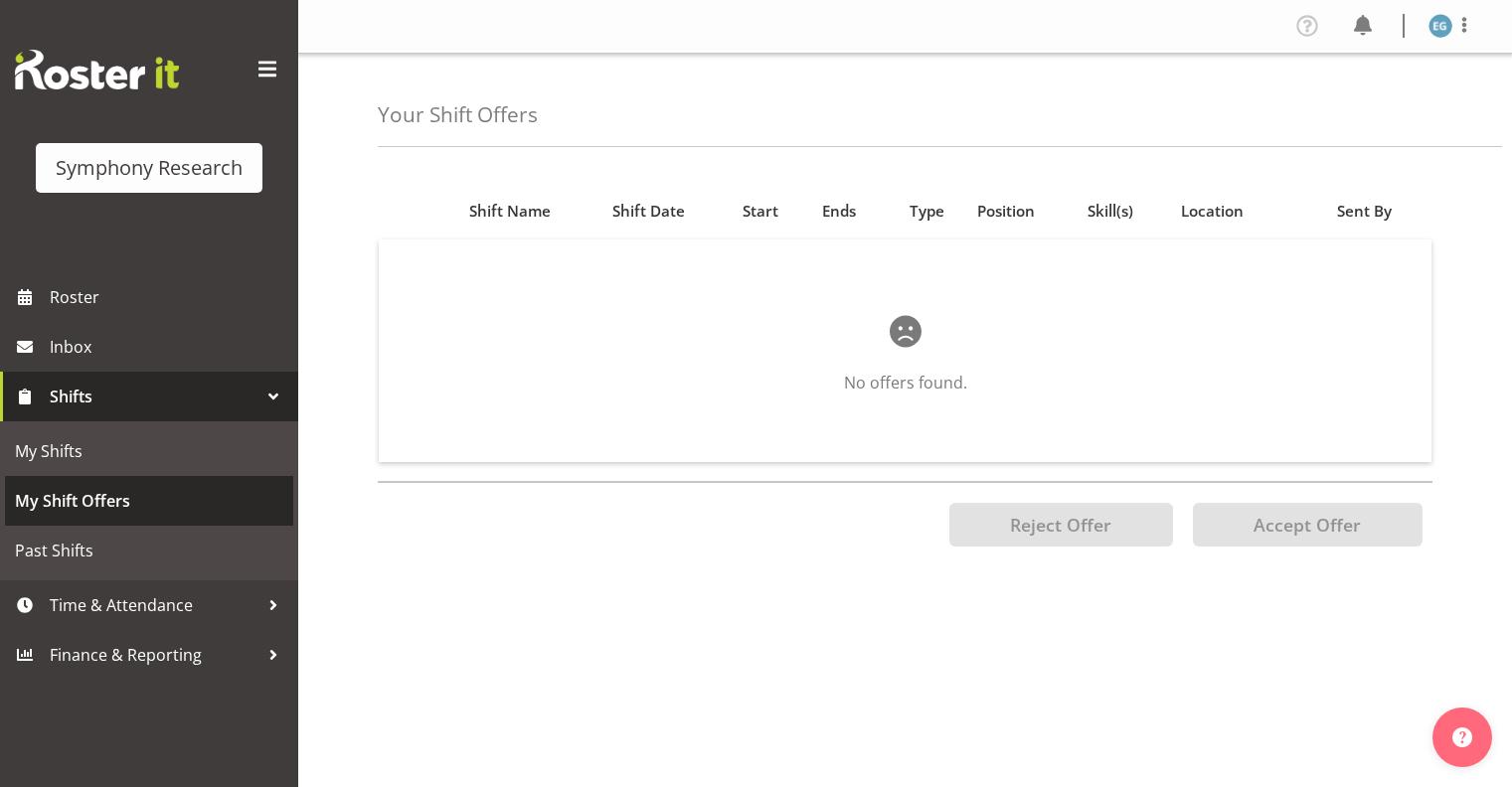 scroll, scrollTop: 0, scrollLeft: 0, axis: both 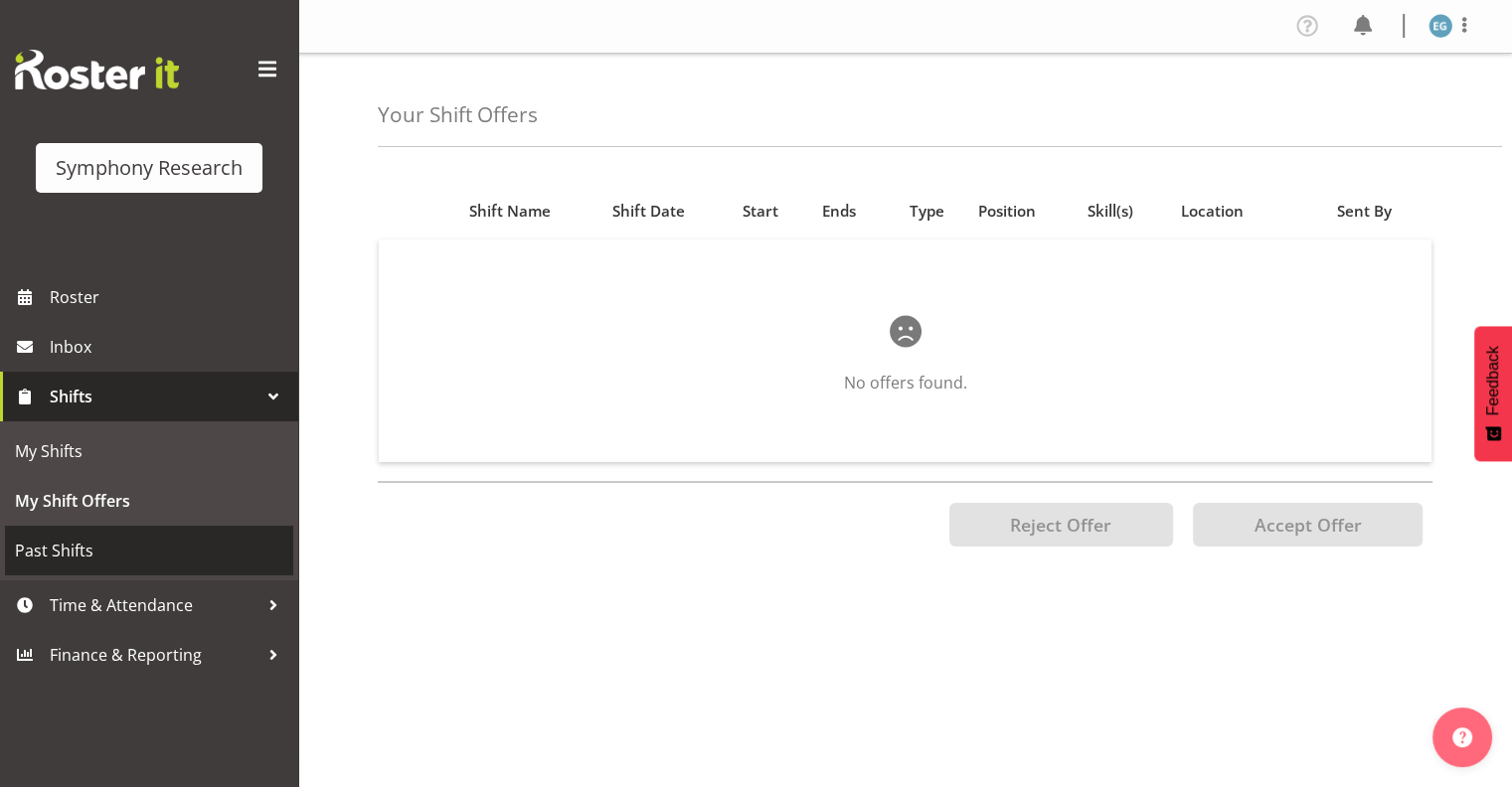 click on "Past Shifts" at bounding box center [149, 551] 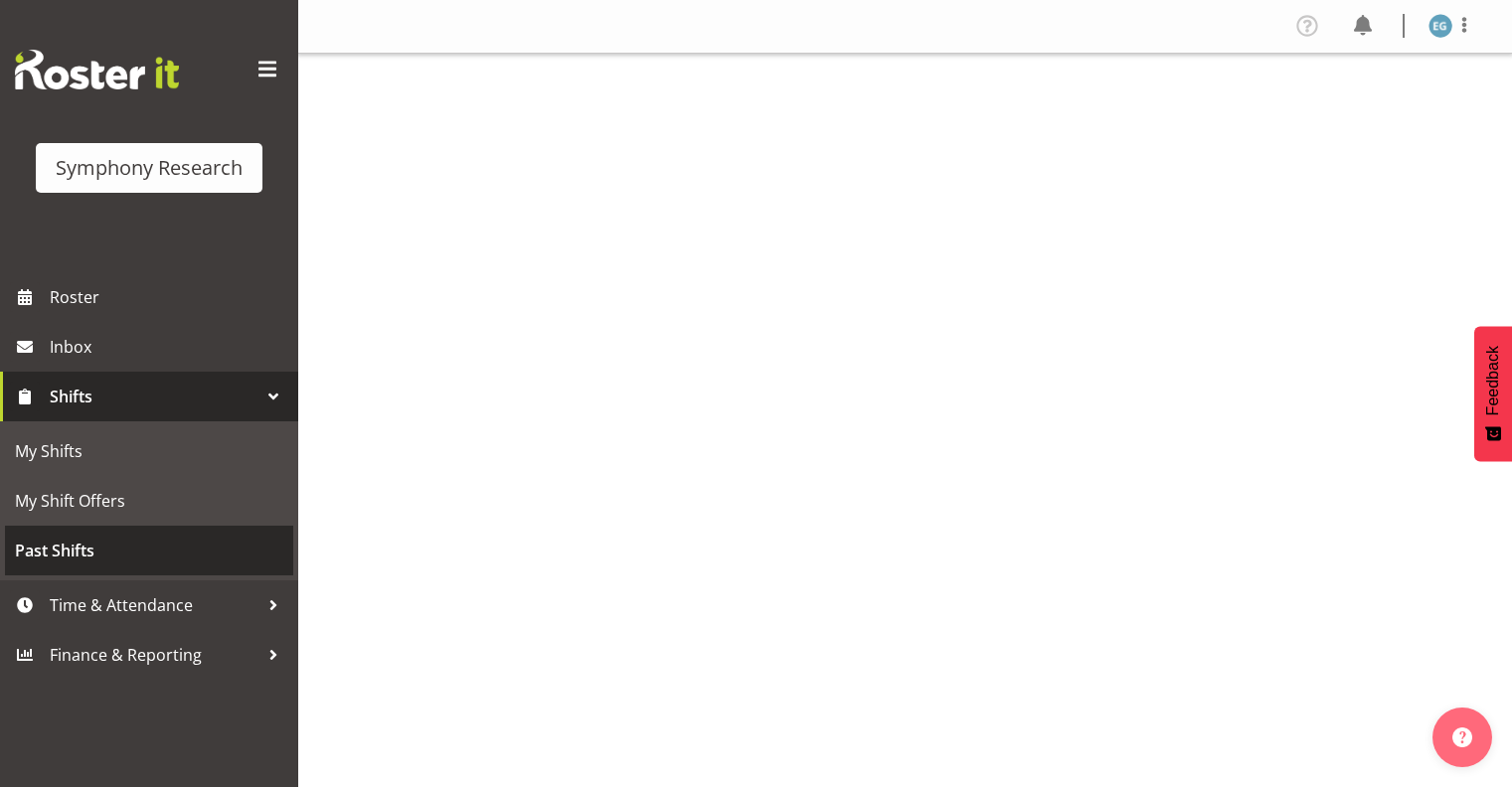 scroll, scrollTop: 0, scrollLeft: 0, axis: both 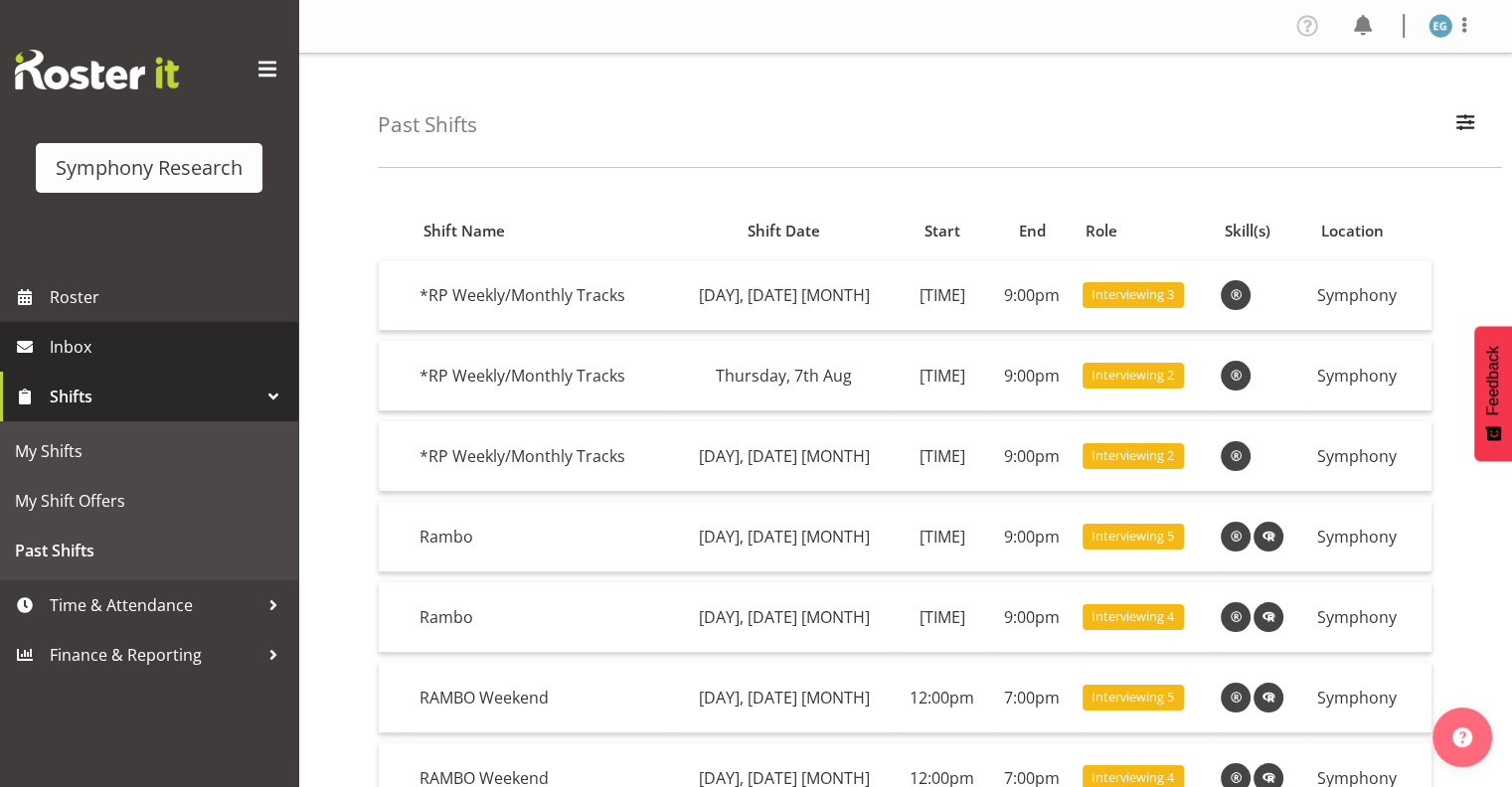 click on "Inbox" at bounding box center [169, 347] 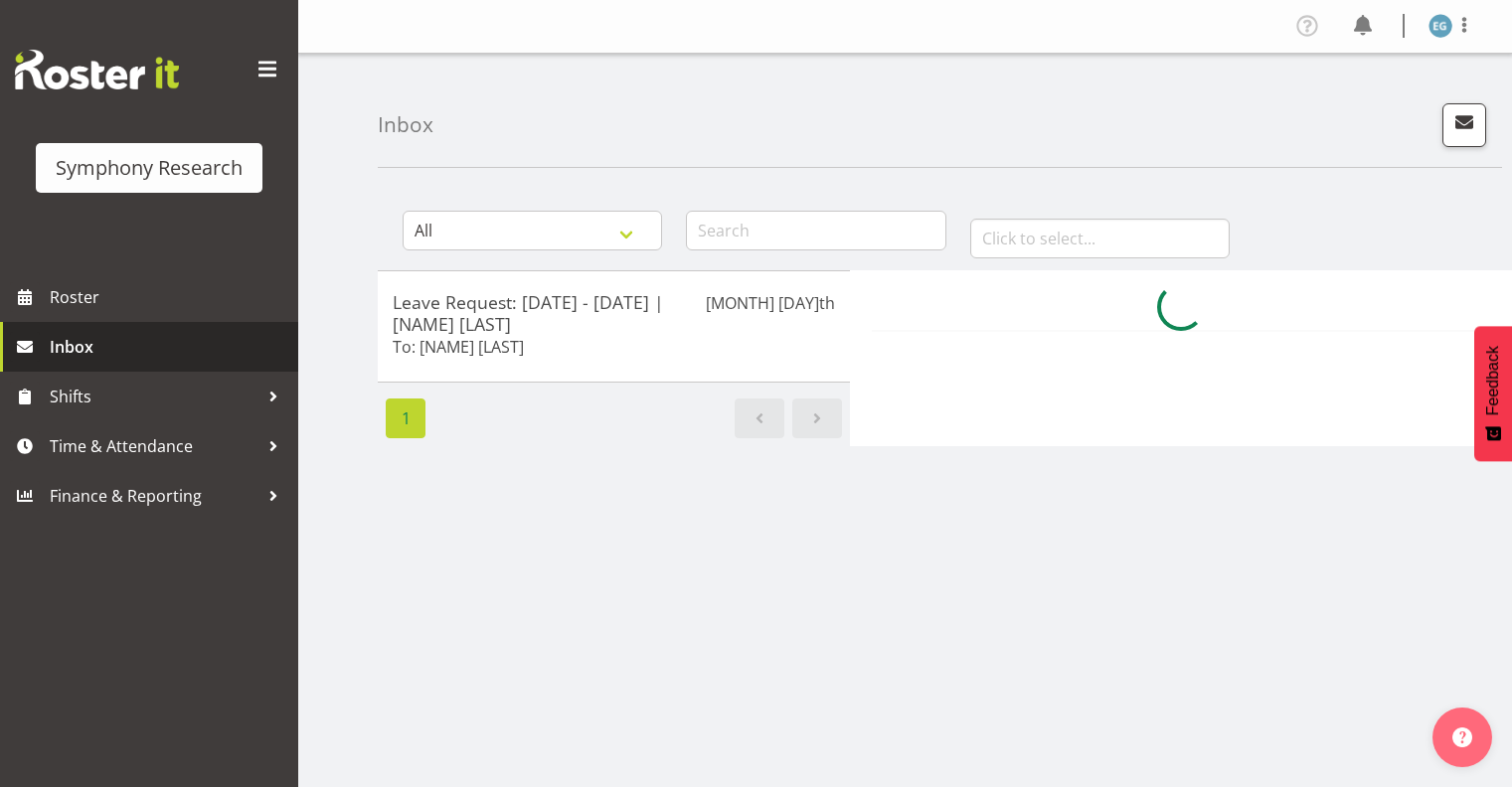 scroll, scrollTop: 0, scrollLeft: 0, axis: both 